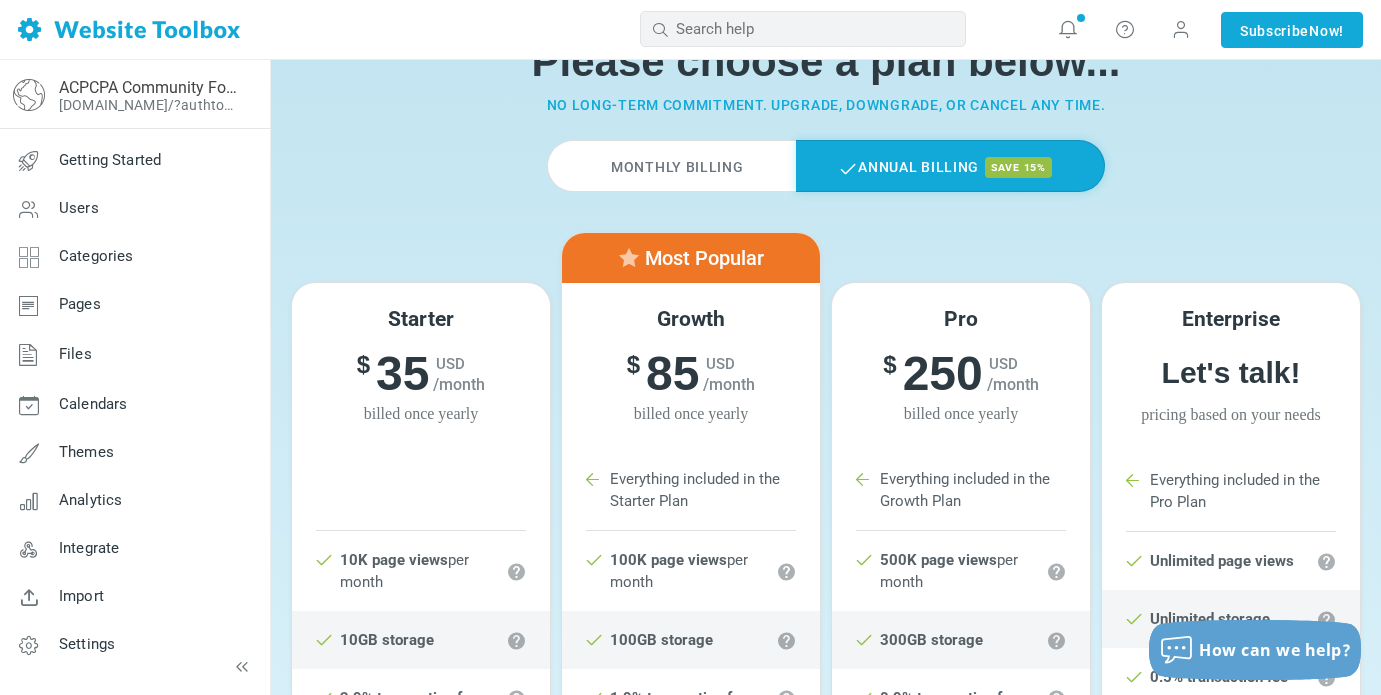 scroll, scrollTop: 0, scrollLeft: 0, axis: both 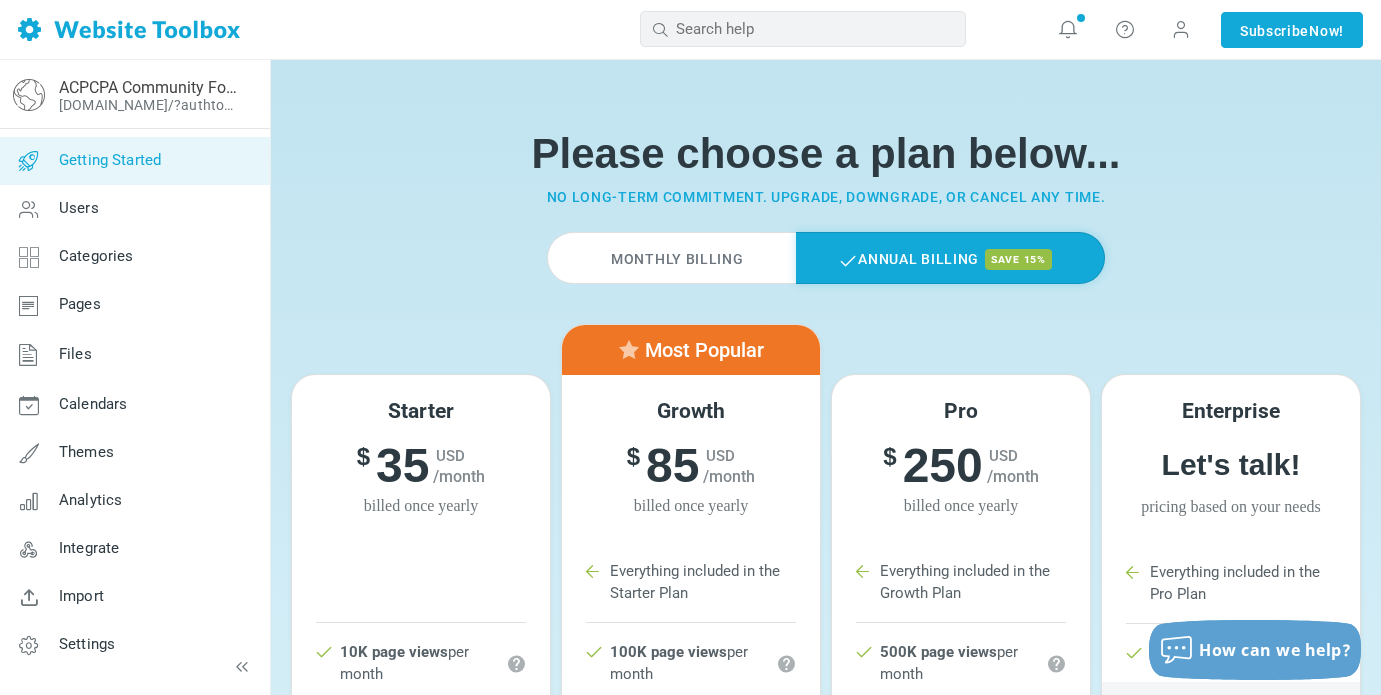 click on "Getting Started" at bounding box center (134, 161) 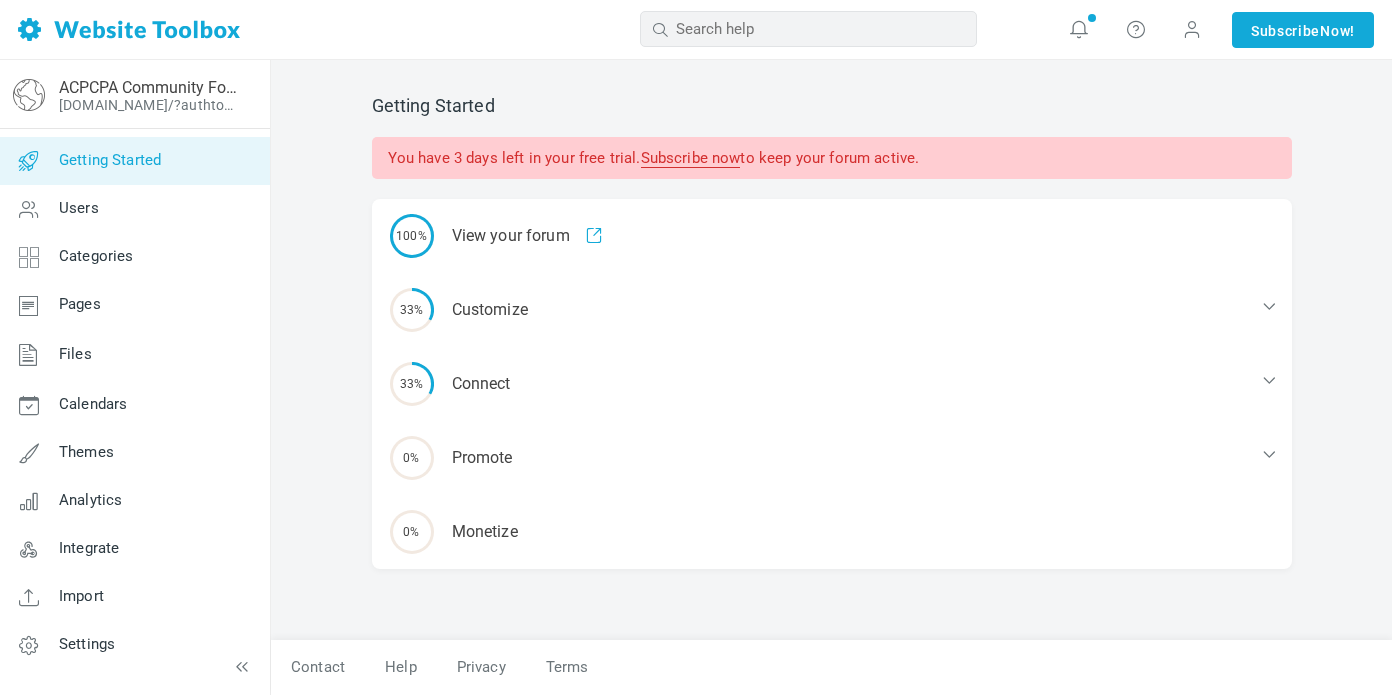 scroll, scrollTop: 0, scrollLeft: 0, axis: both 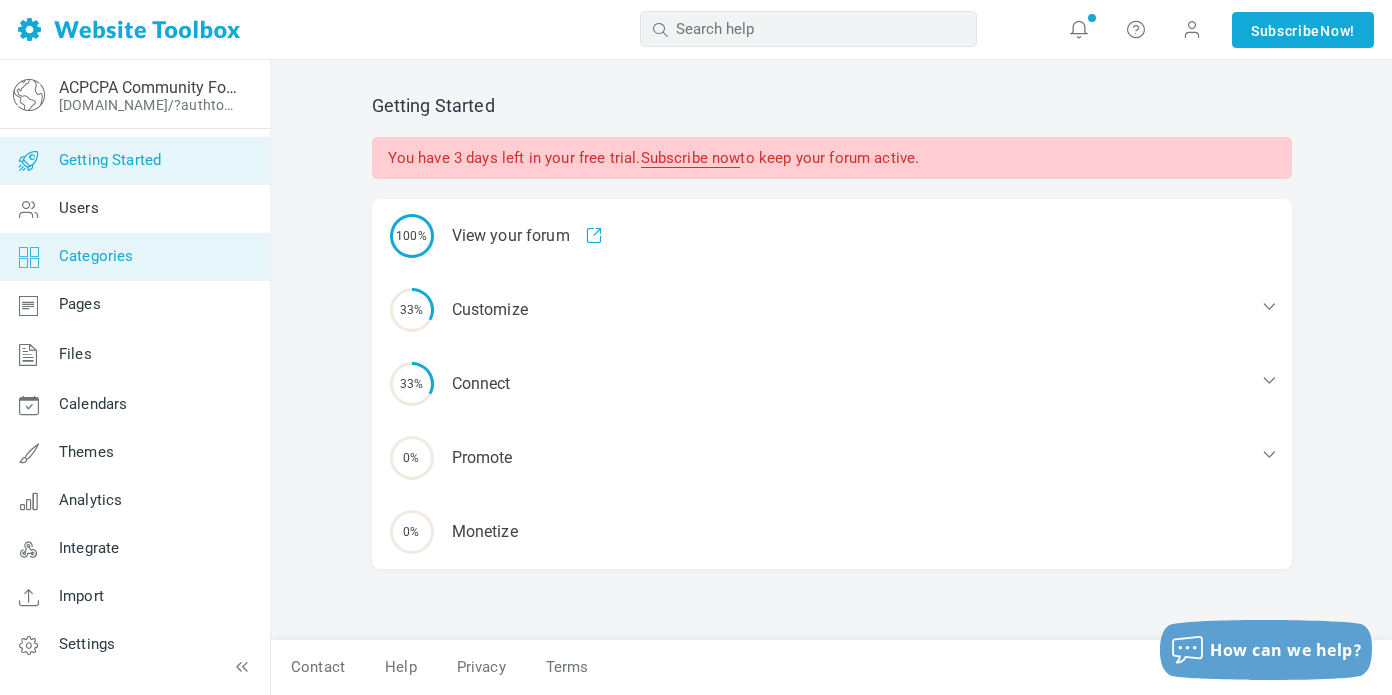 click on "Categories" at bounding box center [134, 257] 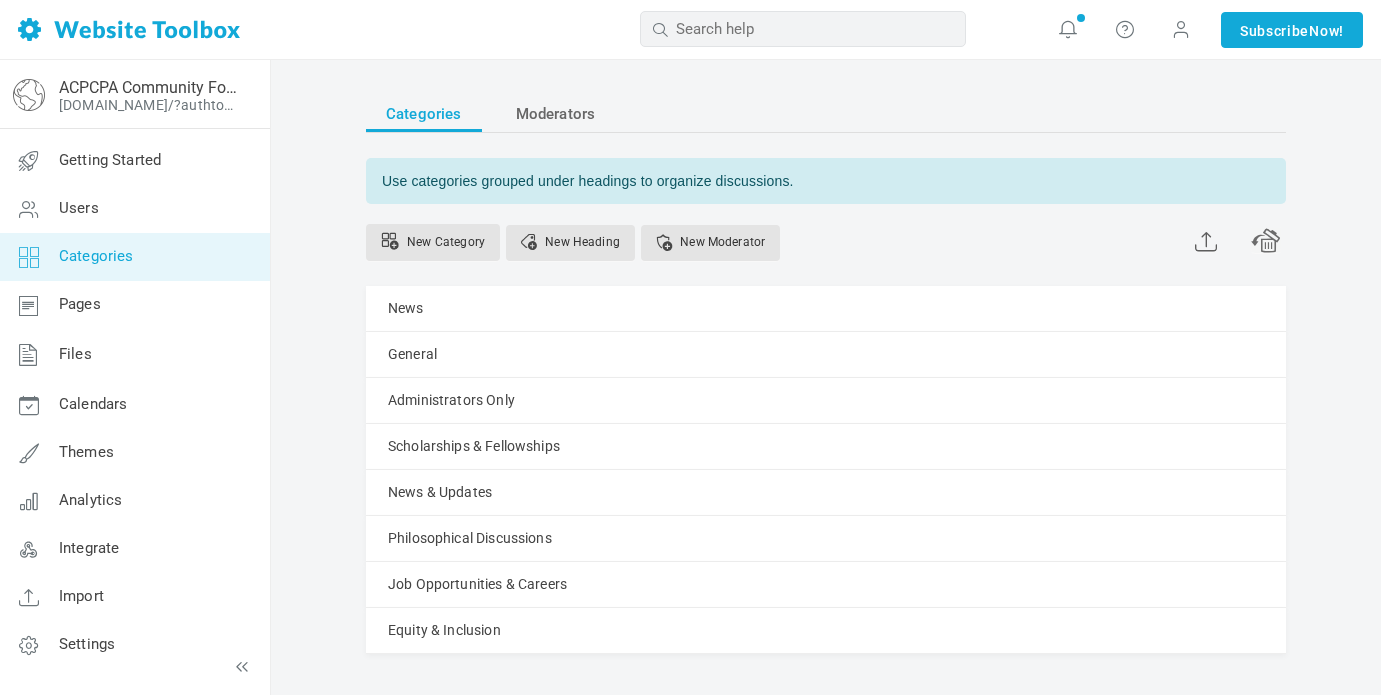 scroll, scrollTop: 0, scrollLeft: 0, axis: both 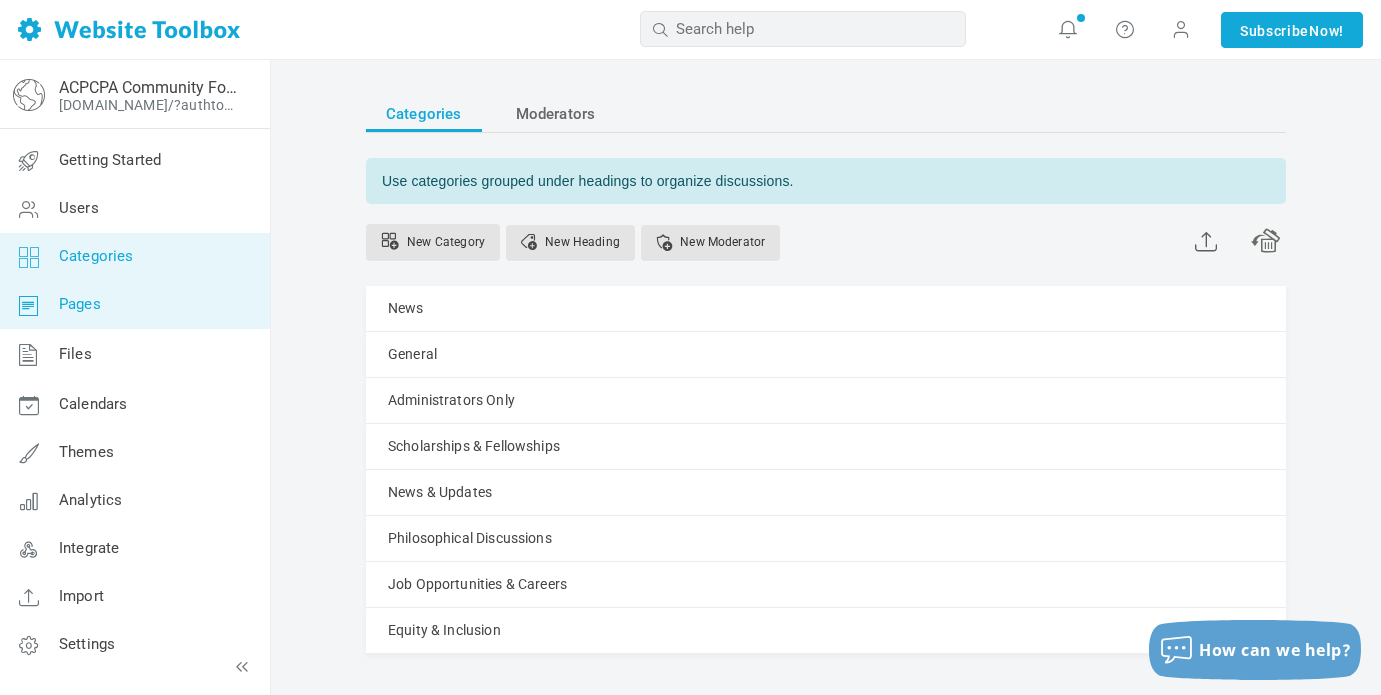 click on "Pages" at bounding box center [134, 305] 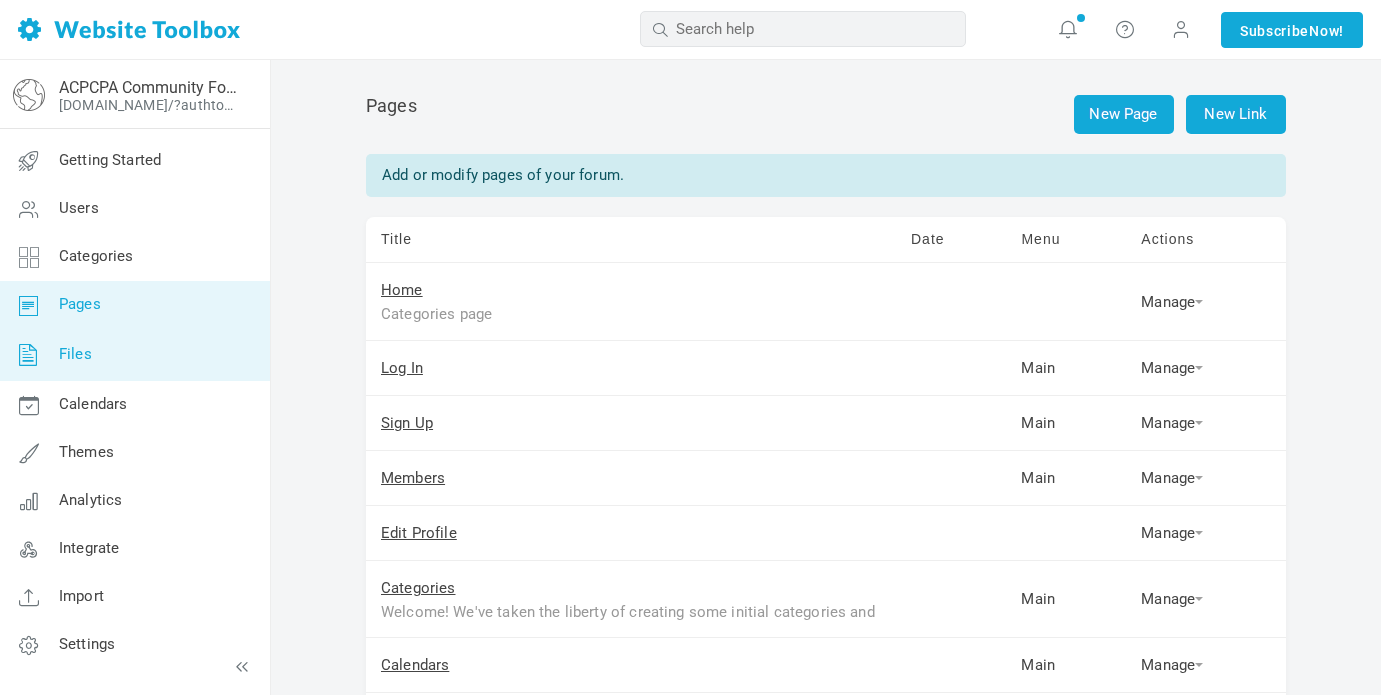scroll, scrollTop: 0, scrollLeft: 0, axis: both 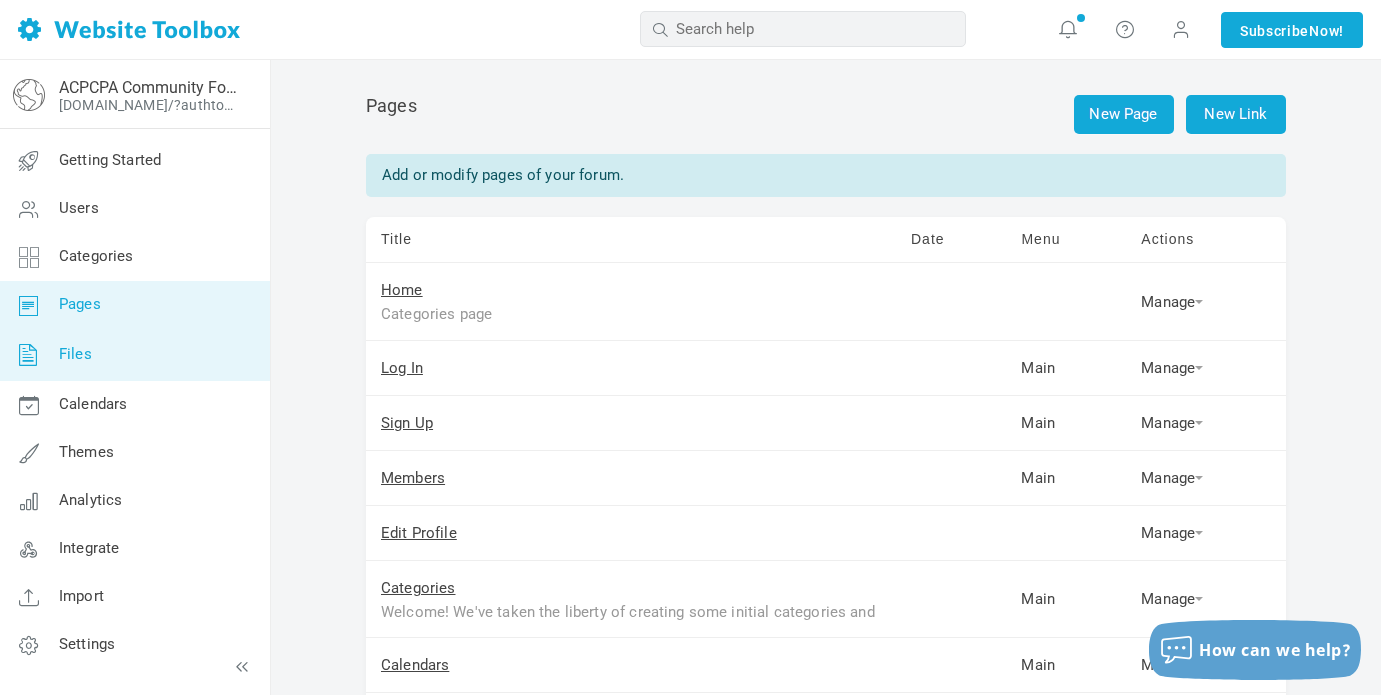 click on "Files" at bounding box center [134, 355] 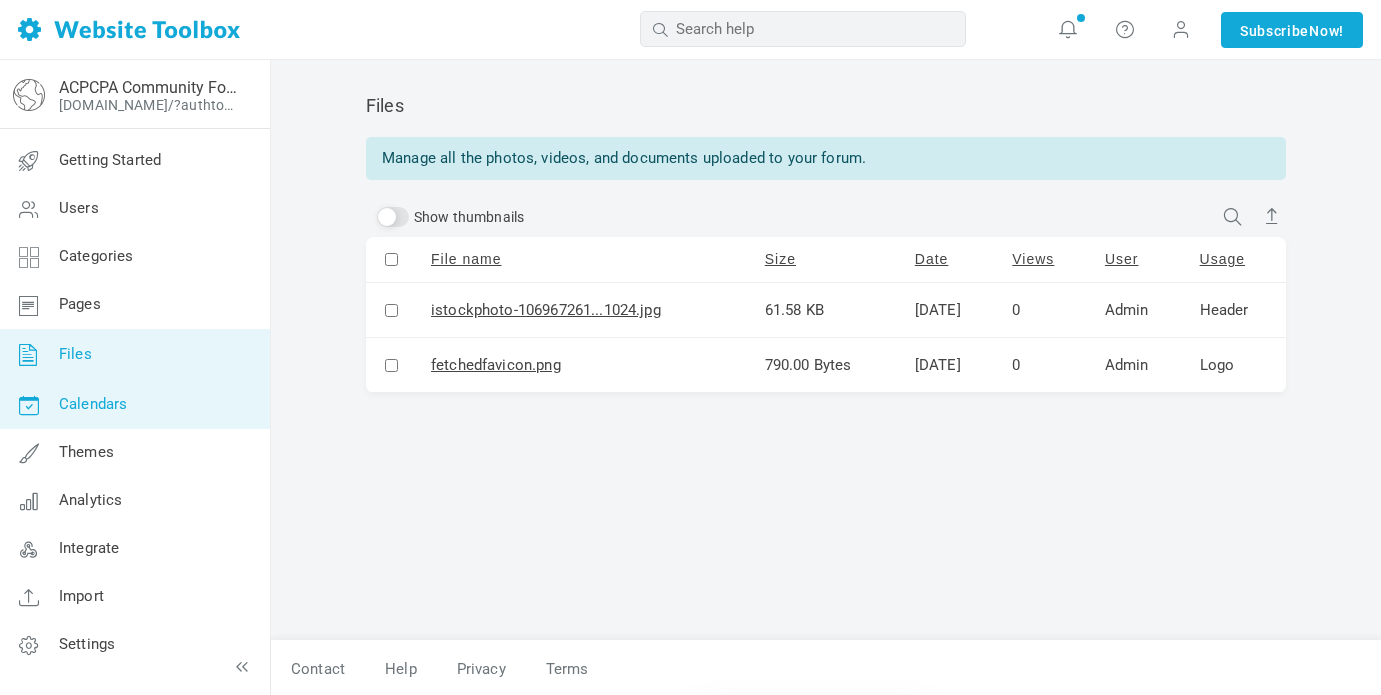 scroll, scrollTop: 0, scrollLeft: 0, axis: both 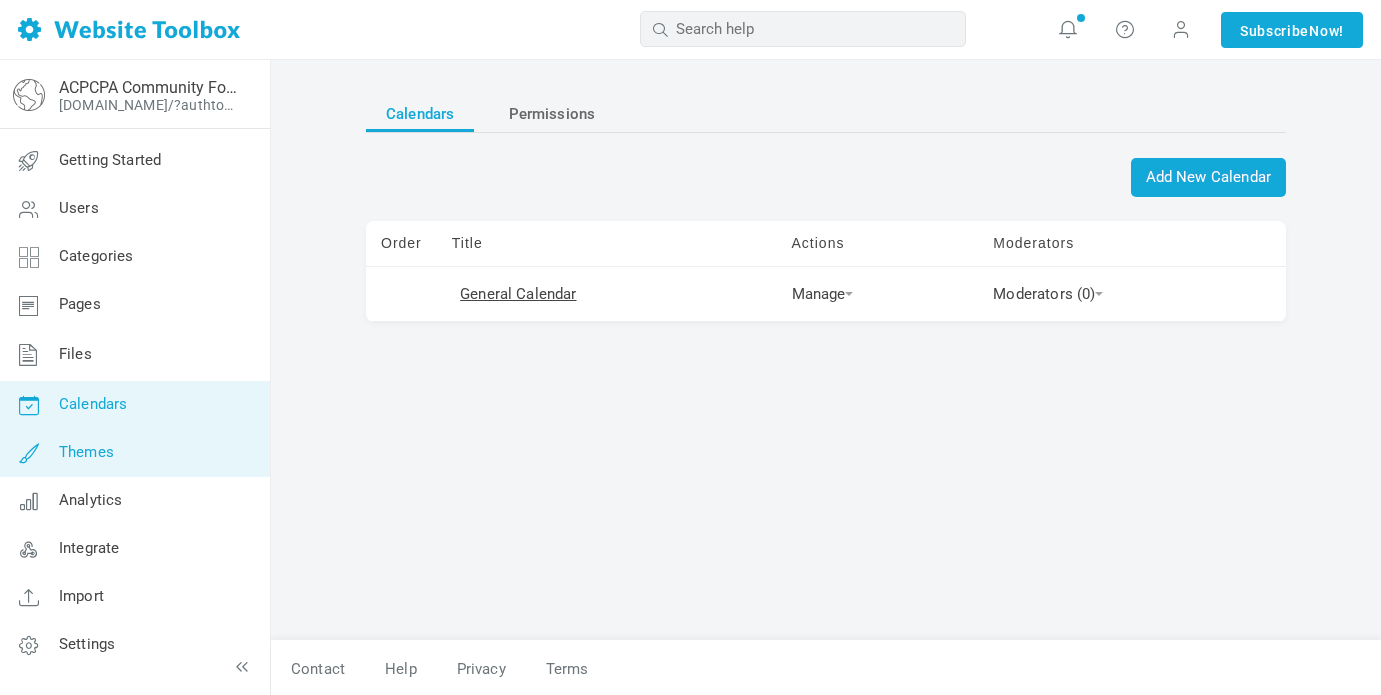 click on "Themes" at bounding box center (134, 453) 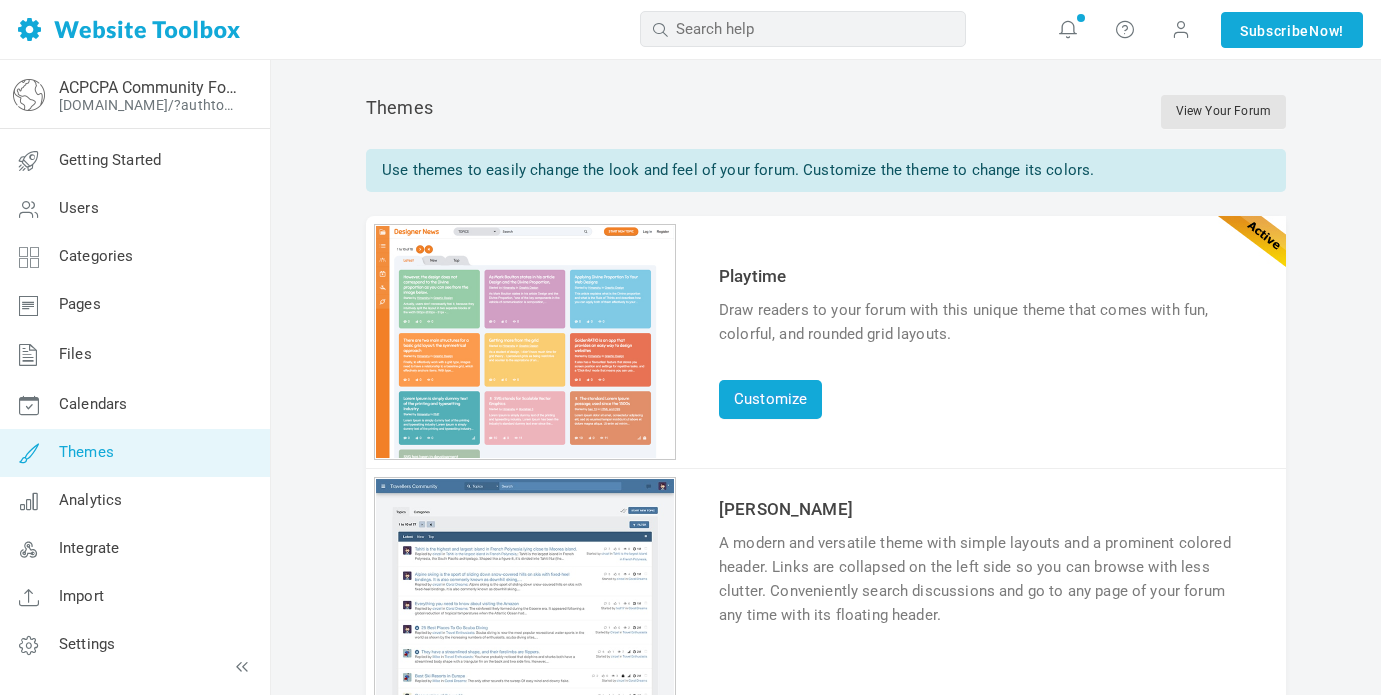 scroll, scrollTop: 0, scrollLeft: 0, axis: both 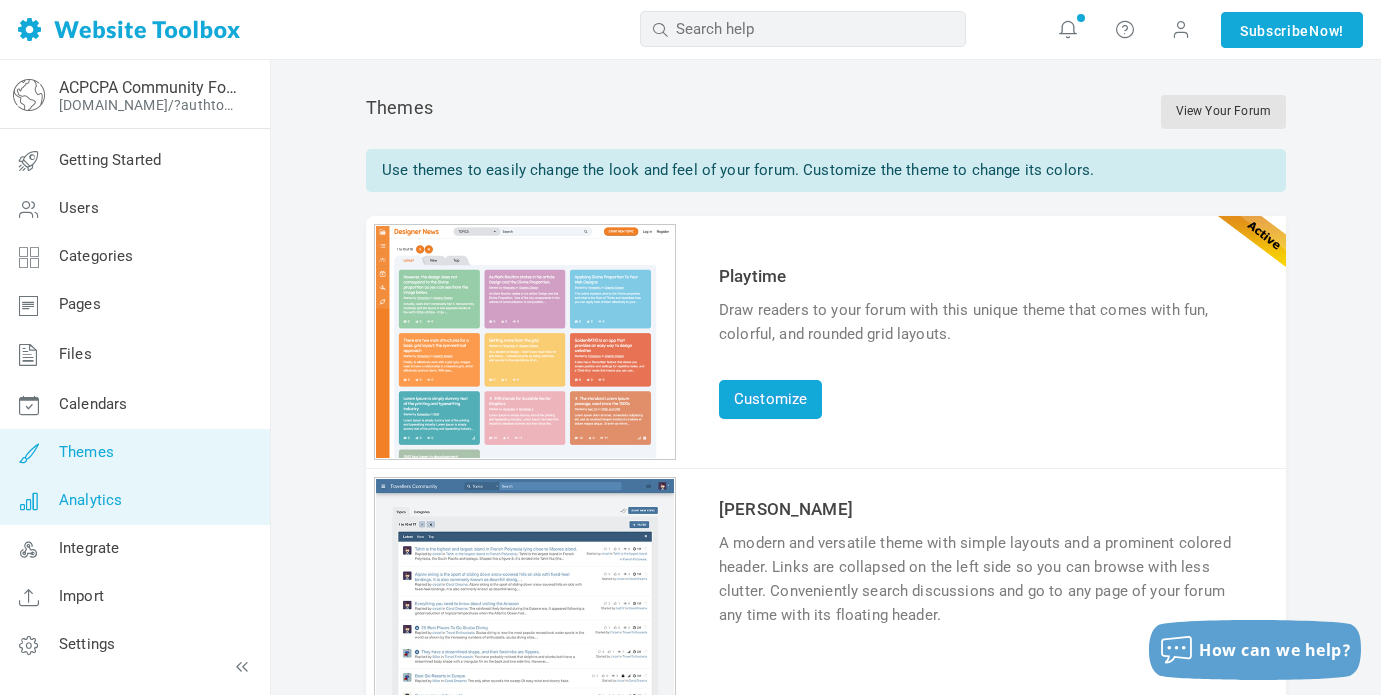 click on "Analytics" at bounding box center (134, 501) 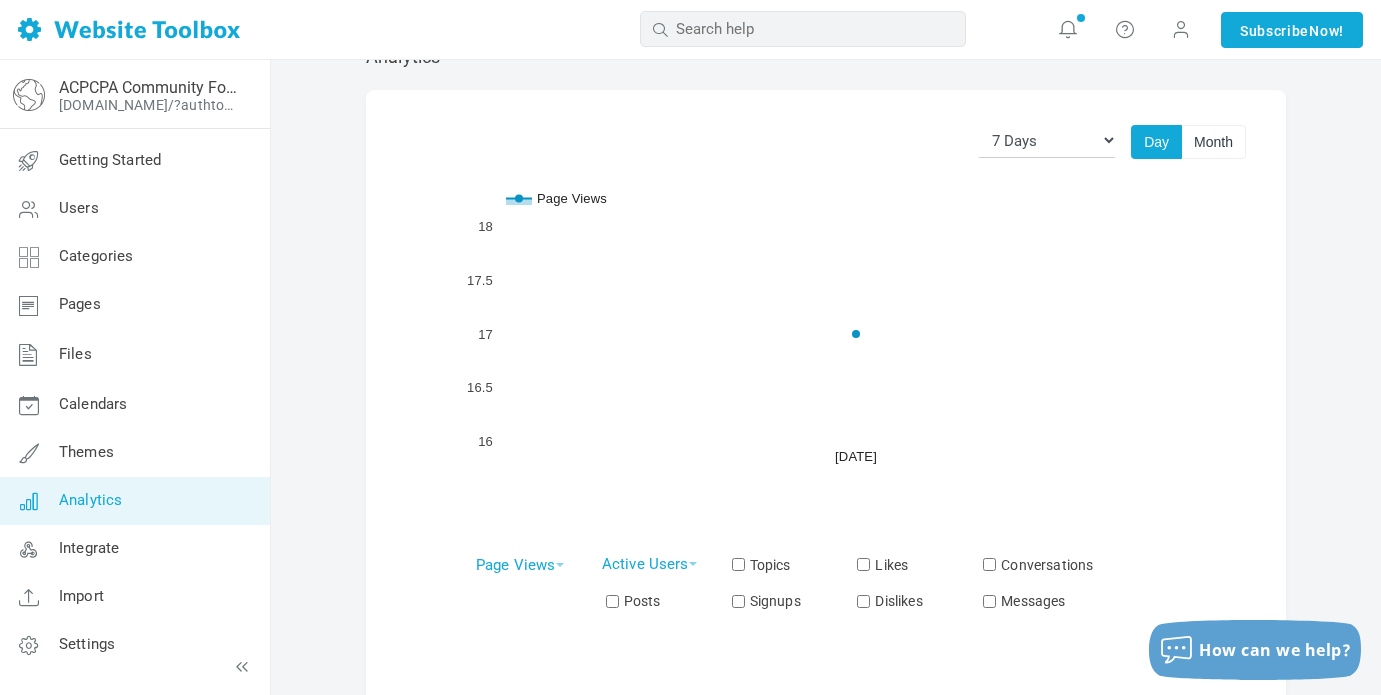 scroll, scrollTop: 54, scrollLeft: 0, axis: vertical 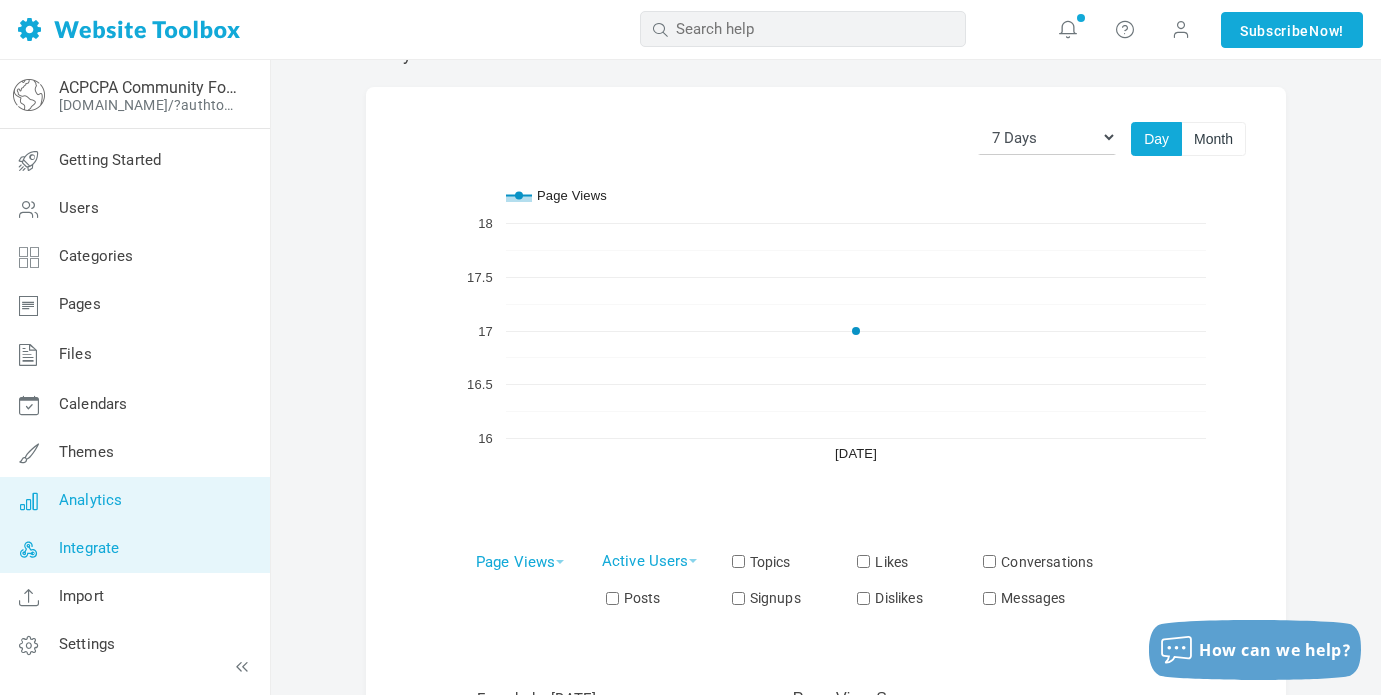 click on "Integrate" at bounding box center (134, 549) 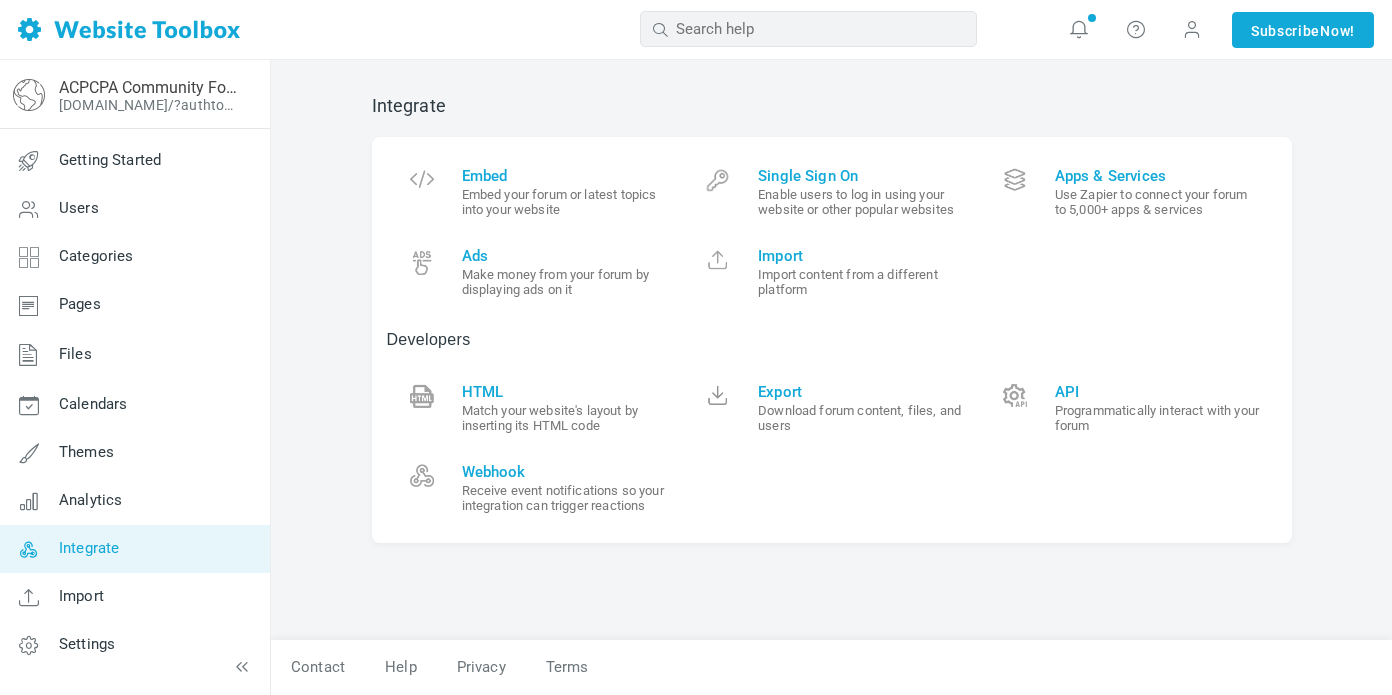 scroll, scrollTop: 0, scrollLeft: 0, axis: both 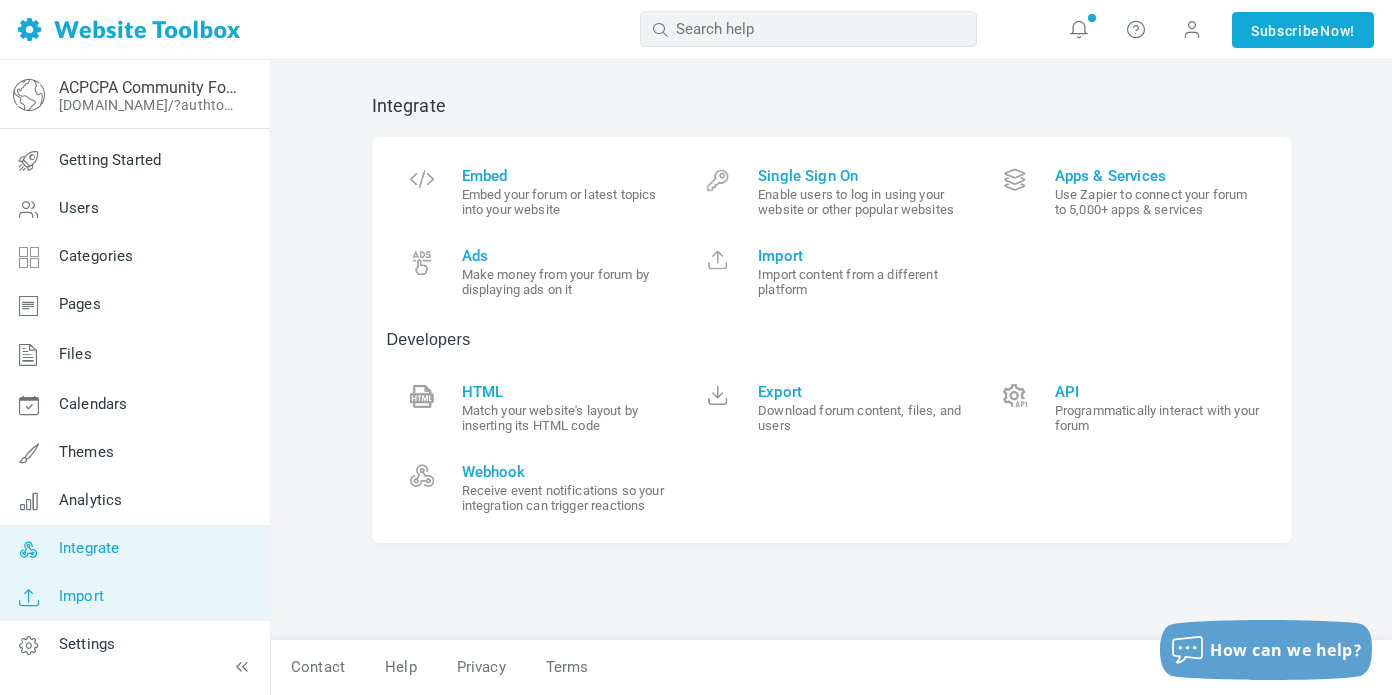click on "Import" at bounding box center [134, 597] 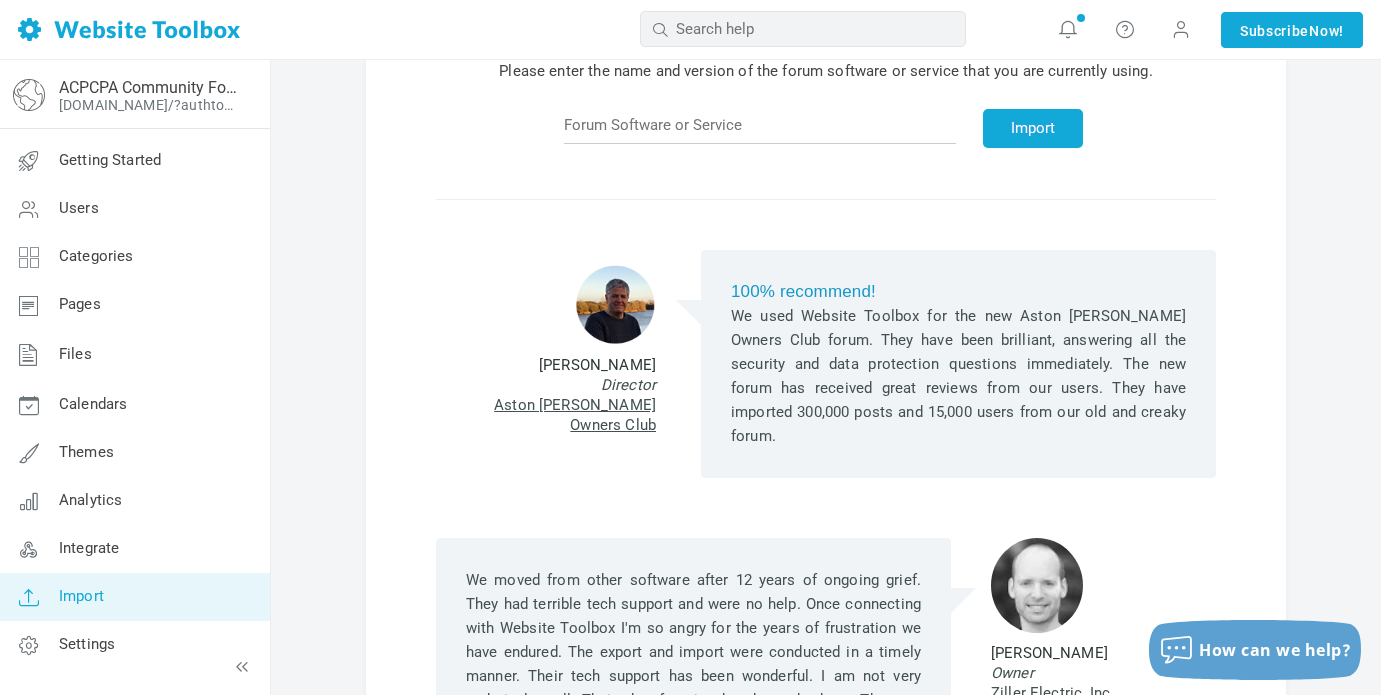 scroll, scrollTop: 0, scrollLeft: 0, axis: both 